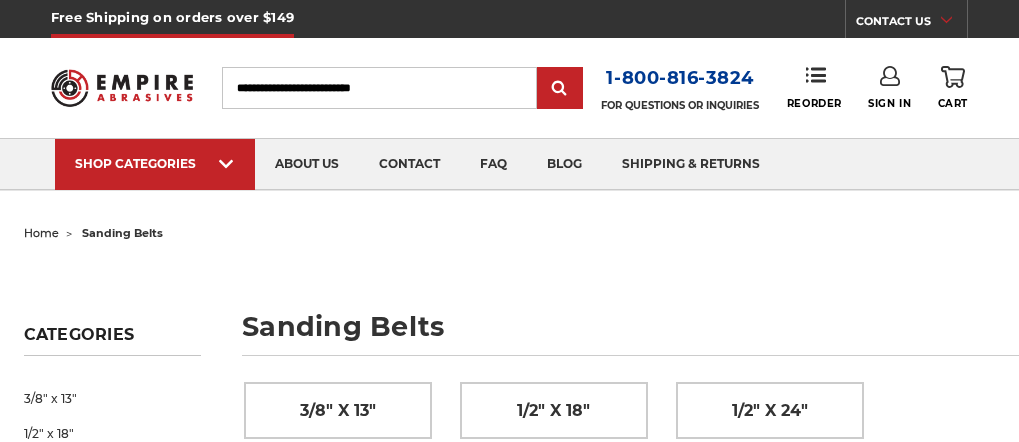scroll, scrollTop: 0, scrollLeft: 0, axis: both 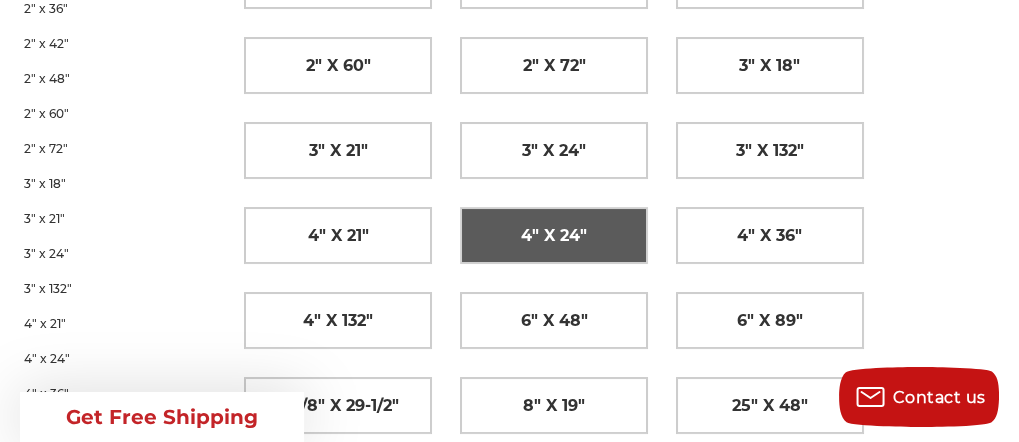 click on "4" x 24"" at bounding box center [554, 236] 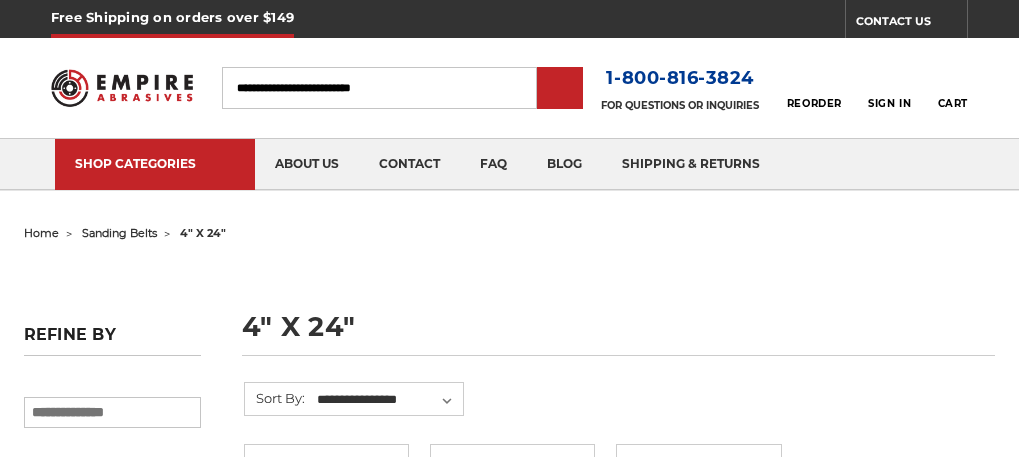 scroll, scrollTop: 0, scrollLeft: 0, axis: both 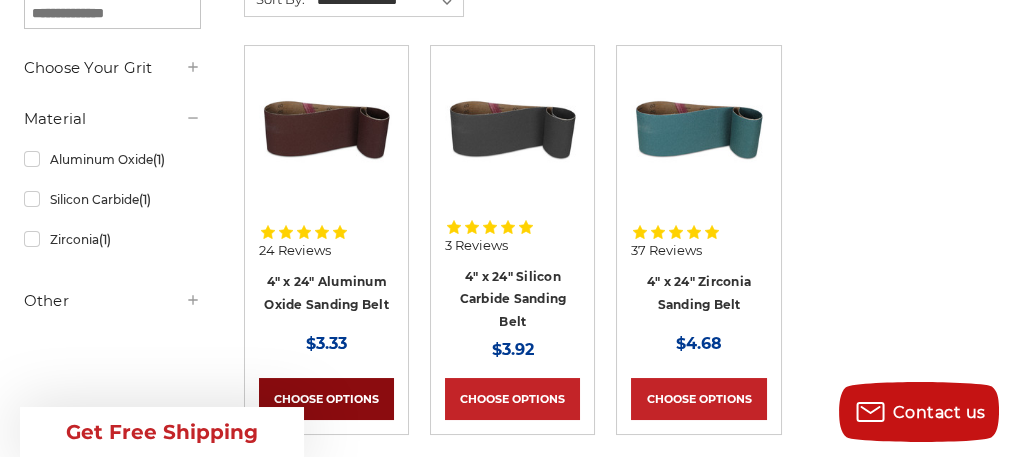 click on "Choose Options" at bounding box center [326, 399] 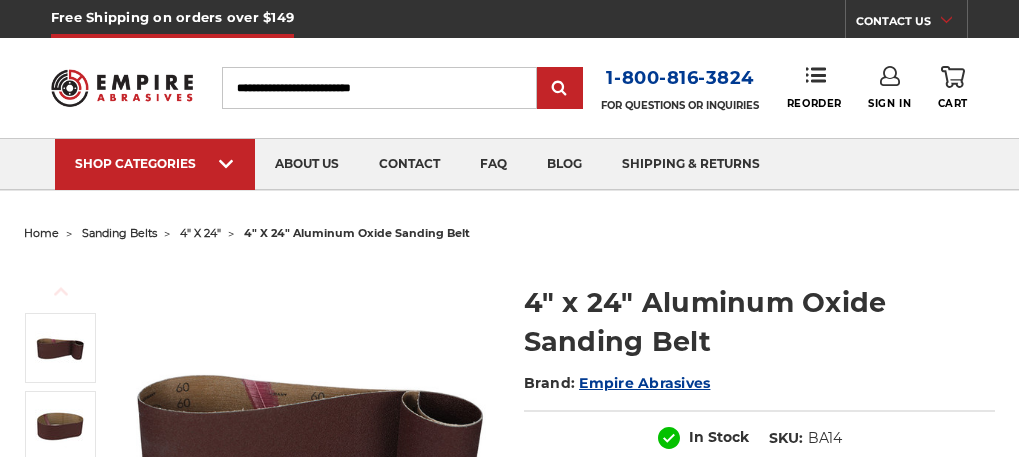 scroll, scrollTop: 0, scrollLeft: 0, axis: both 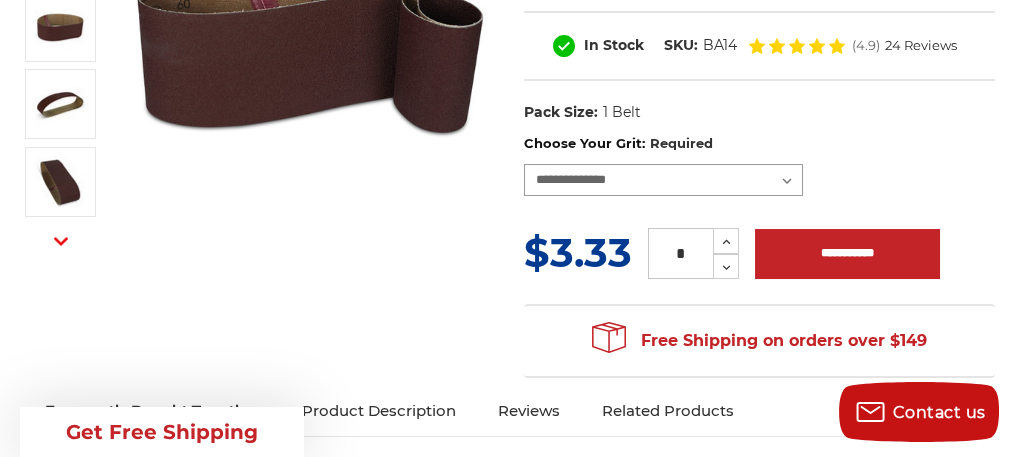 click on "**********" at bounding box center (664, 180) 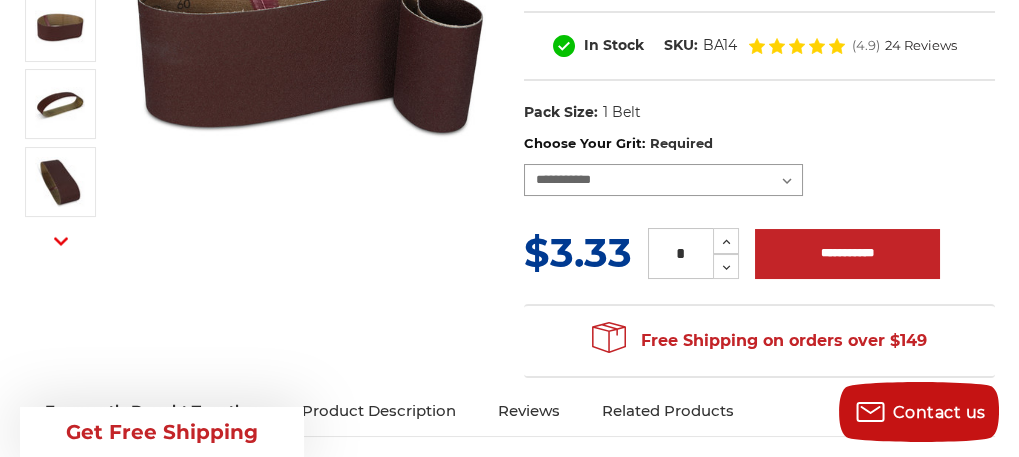click on "**********" at bounding box center (664, 180) 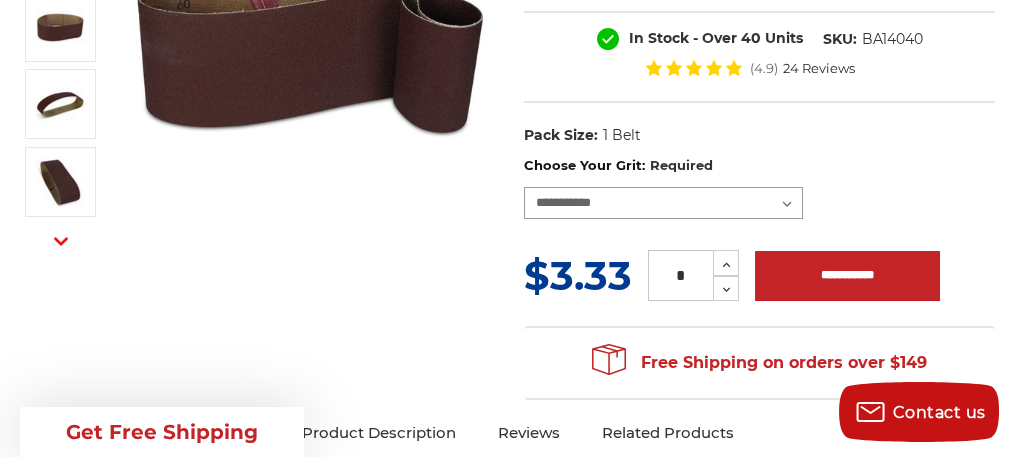 click on "**********" at bounding box center (664, 203) 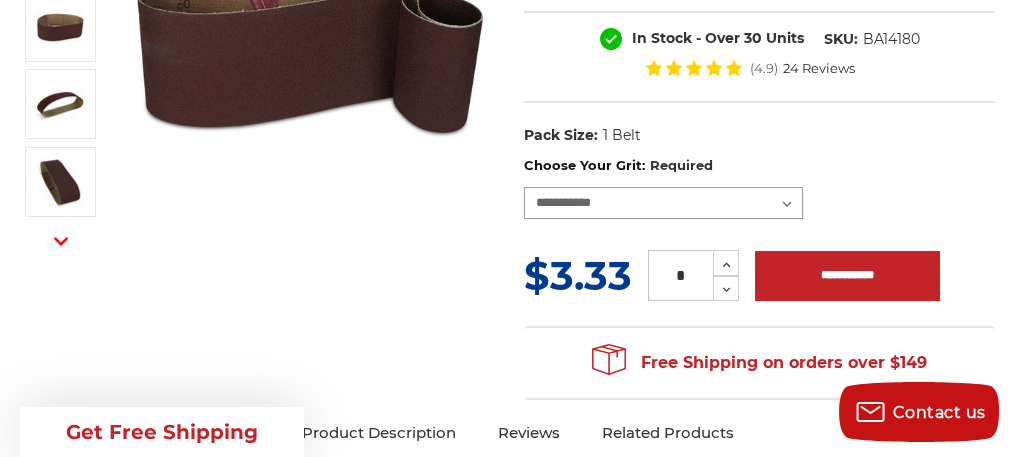 scroll, scrollTop: 0, scrollLeft: 0, axis: both 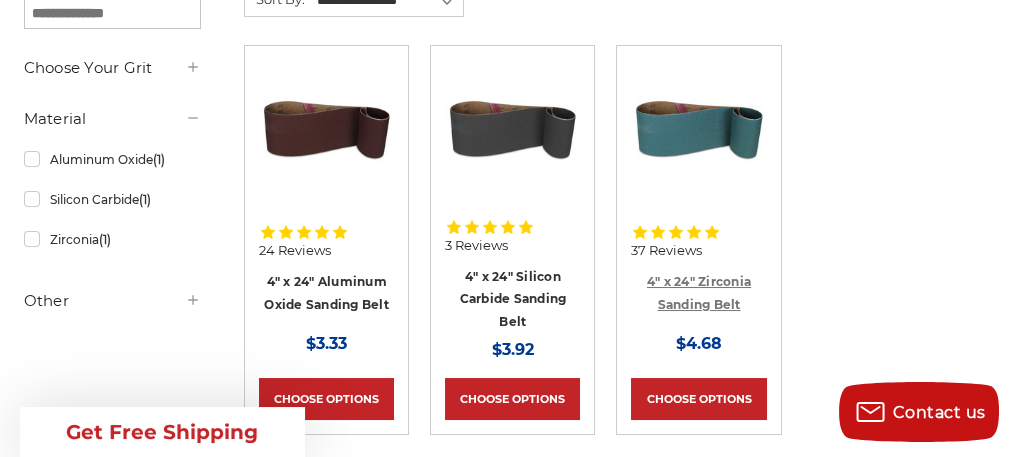 click on "4" x 24" Zirconia Sanding Belt" at bounding box center [699, 293] 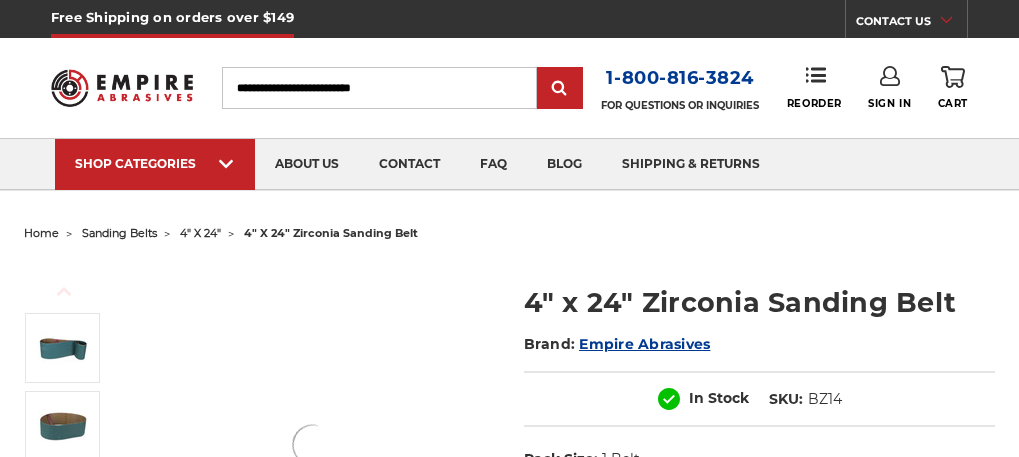 scroll, scrollTop: 0, scrollLeft: 0, axis: both 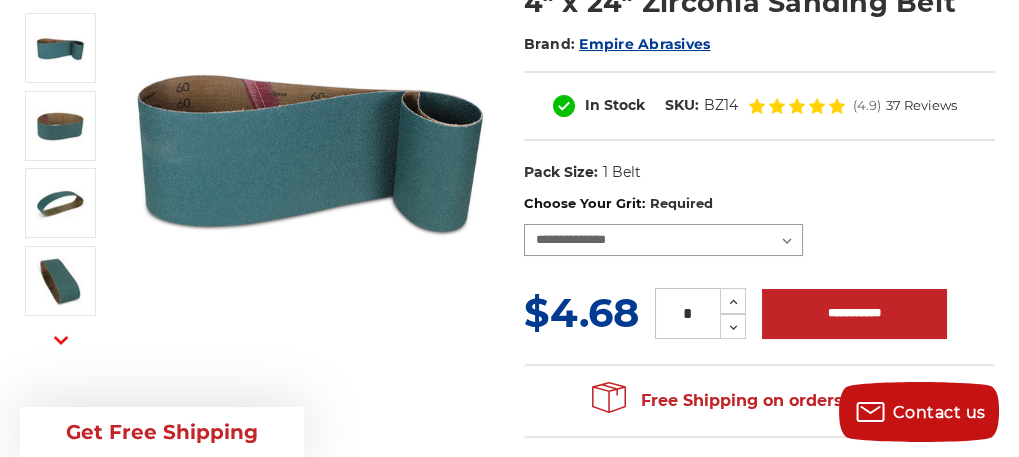 click on "**********" at bounding box center [664, 240] 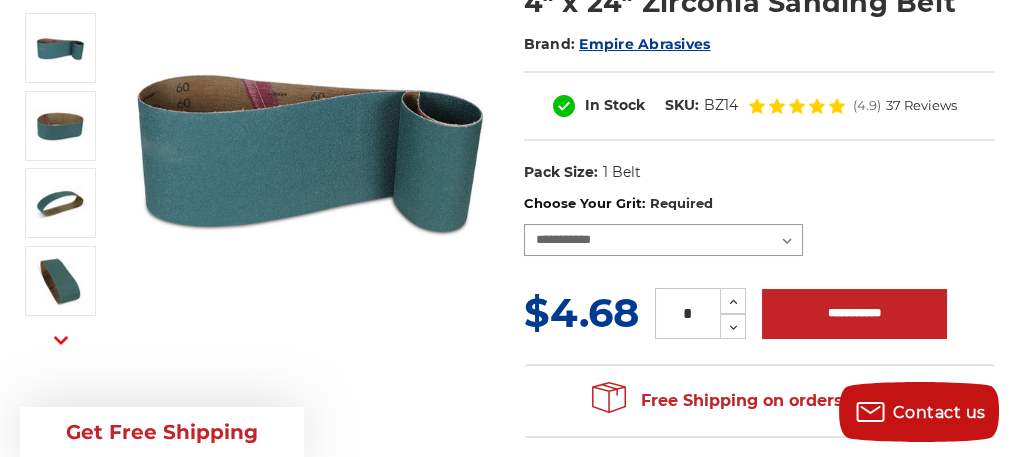 click on "**********" at bounding box center [664, 240] 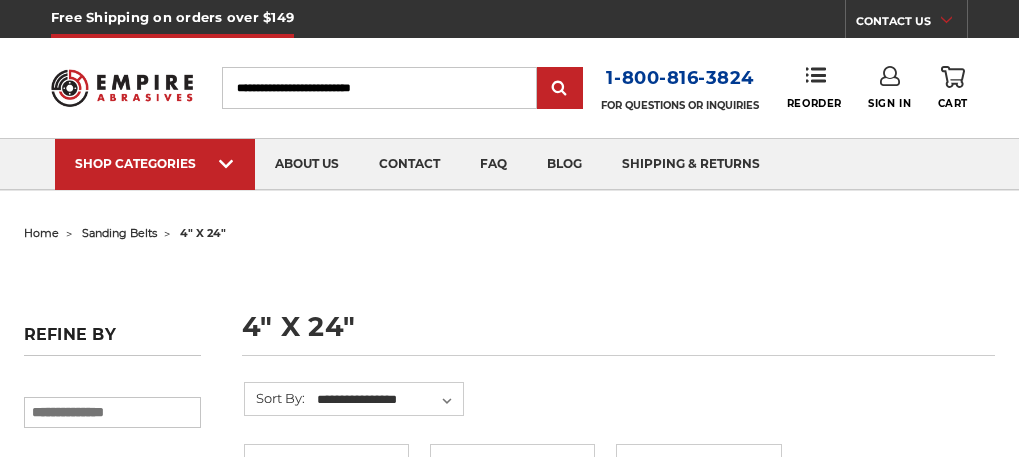 scroll, scrollTop: 399, scrollLeft: 0, axis: vertical 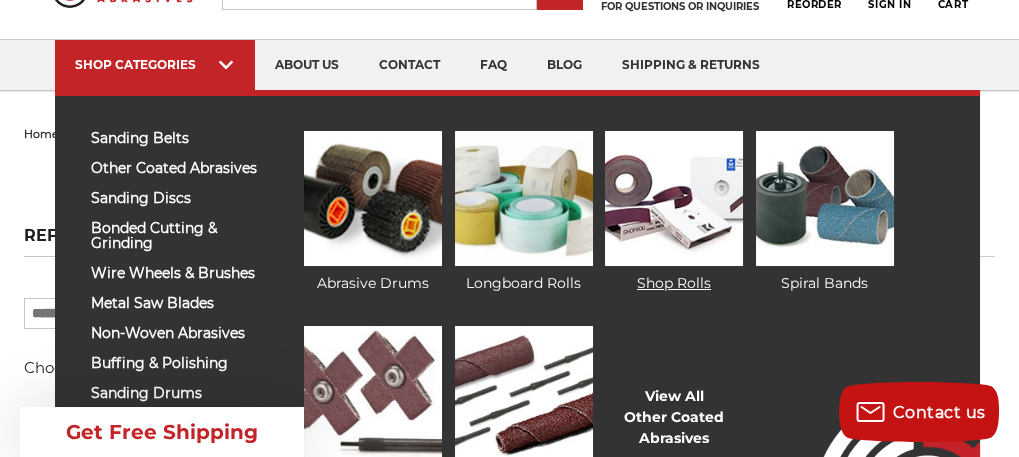 click on "Shop Rolls" at bounding box center [674, 212] 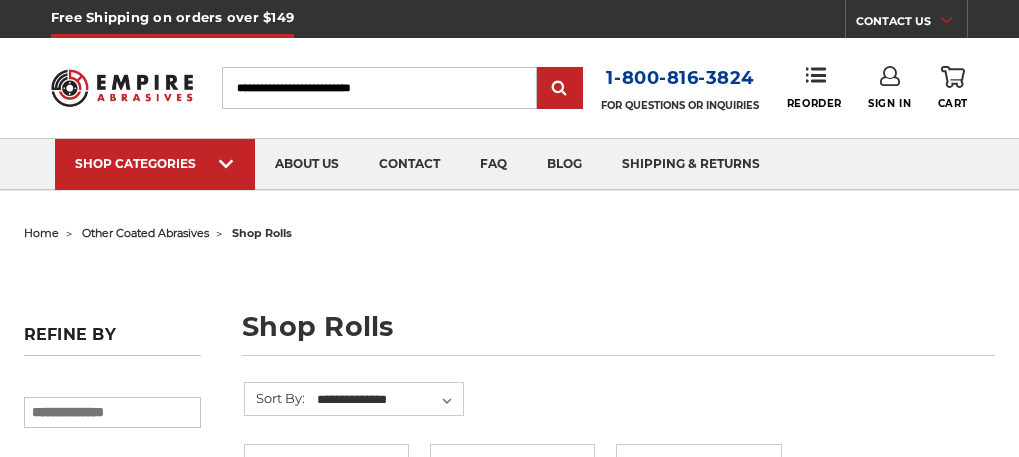 scroll, scrollTop: 0, scrollLeft: 0, axis: both 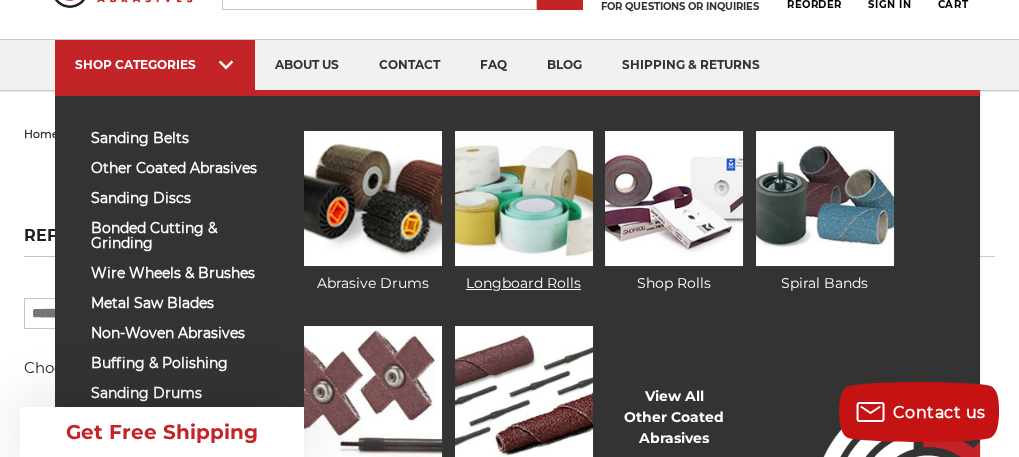 click on "Longboard Rolls" at bounding box center [524, 212] 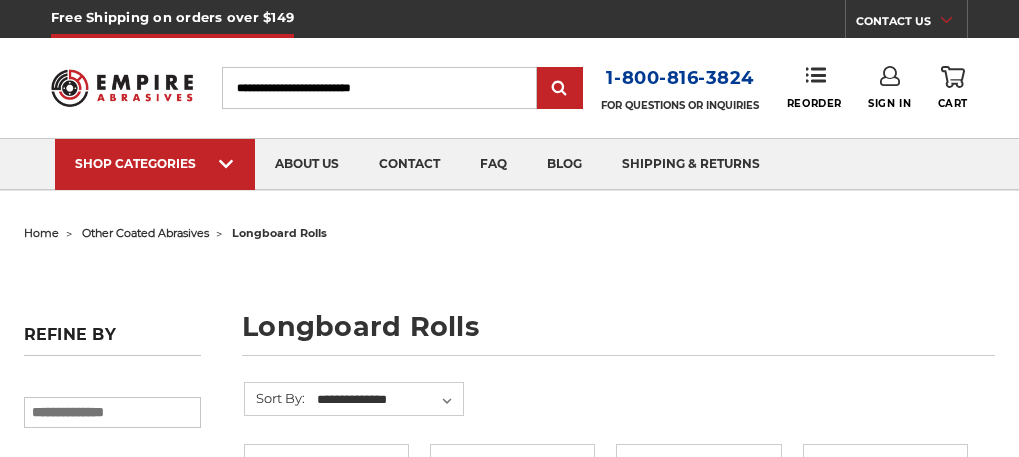 scroll, scrollTop: 0, scrollLeft: 0, axis: both 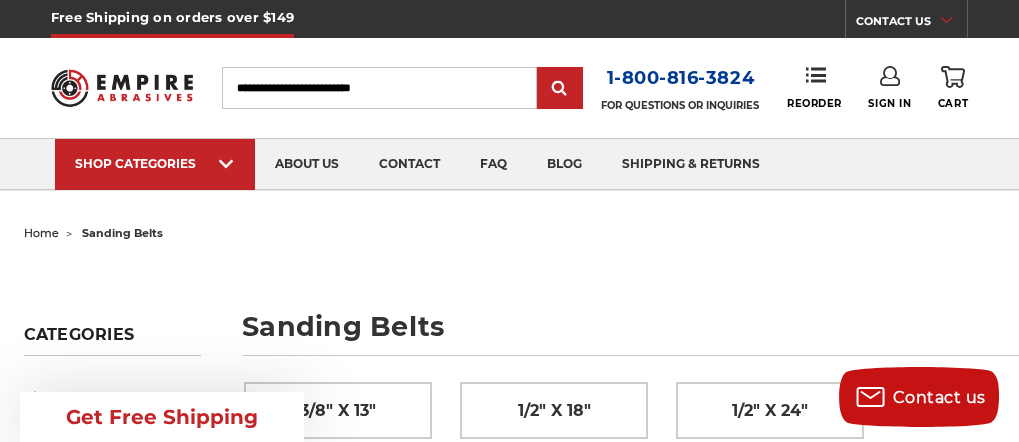 click 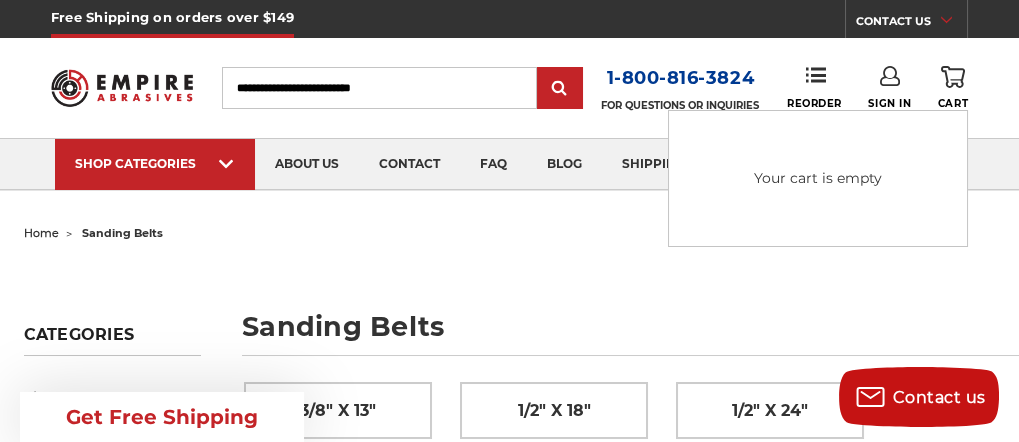 drag, startPoint x: 936, startPoint y: 305, endPoint x: 790, endPoint y: 270, distance: 150.13661 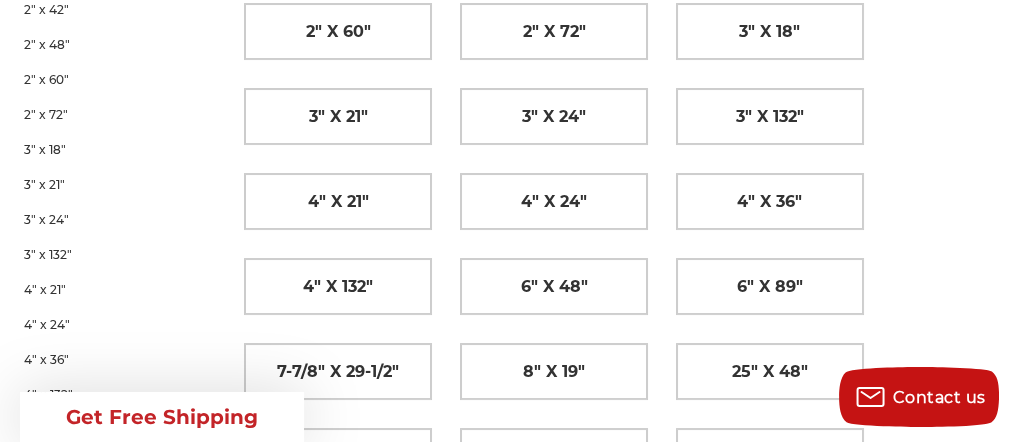 scroll, scrollTop: 600, scrollLeft: 0, axis: vertical 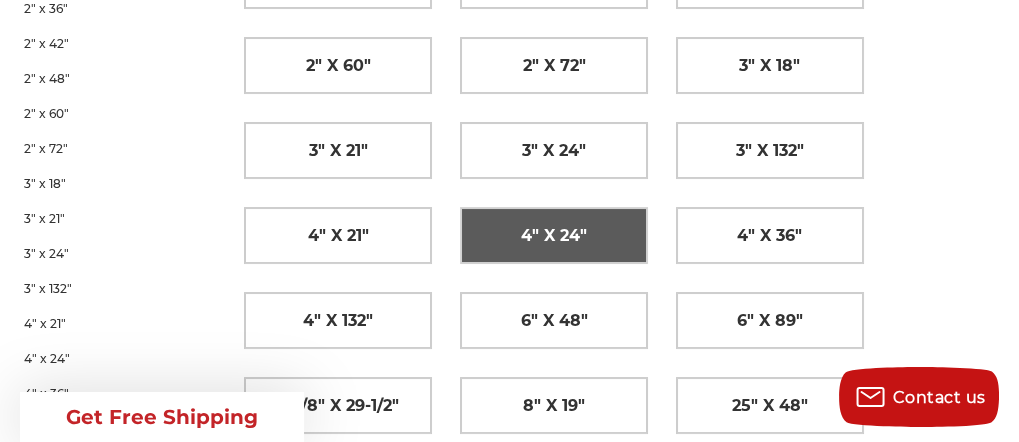click on "4" x 24"" at bounding box center [554, 236] 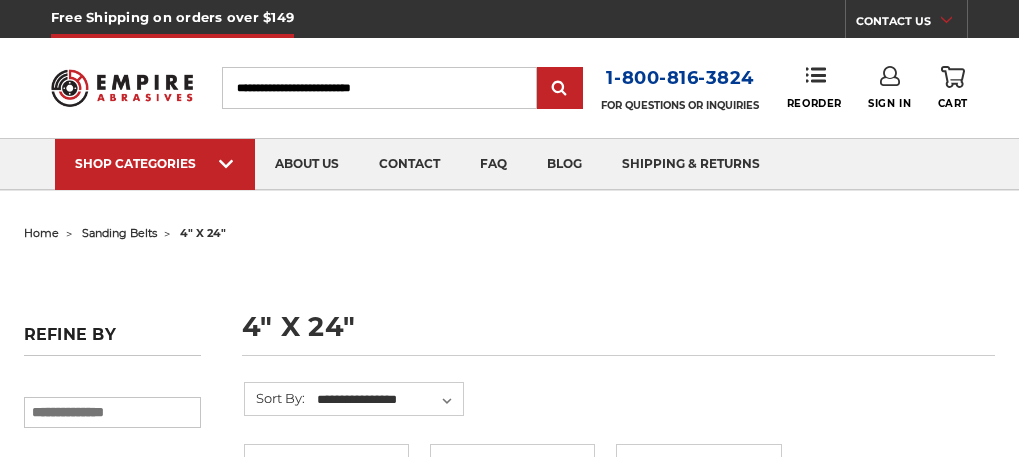 scroll, scrollTop: 0, scrollLeft: 0, axis: both 